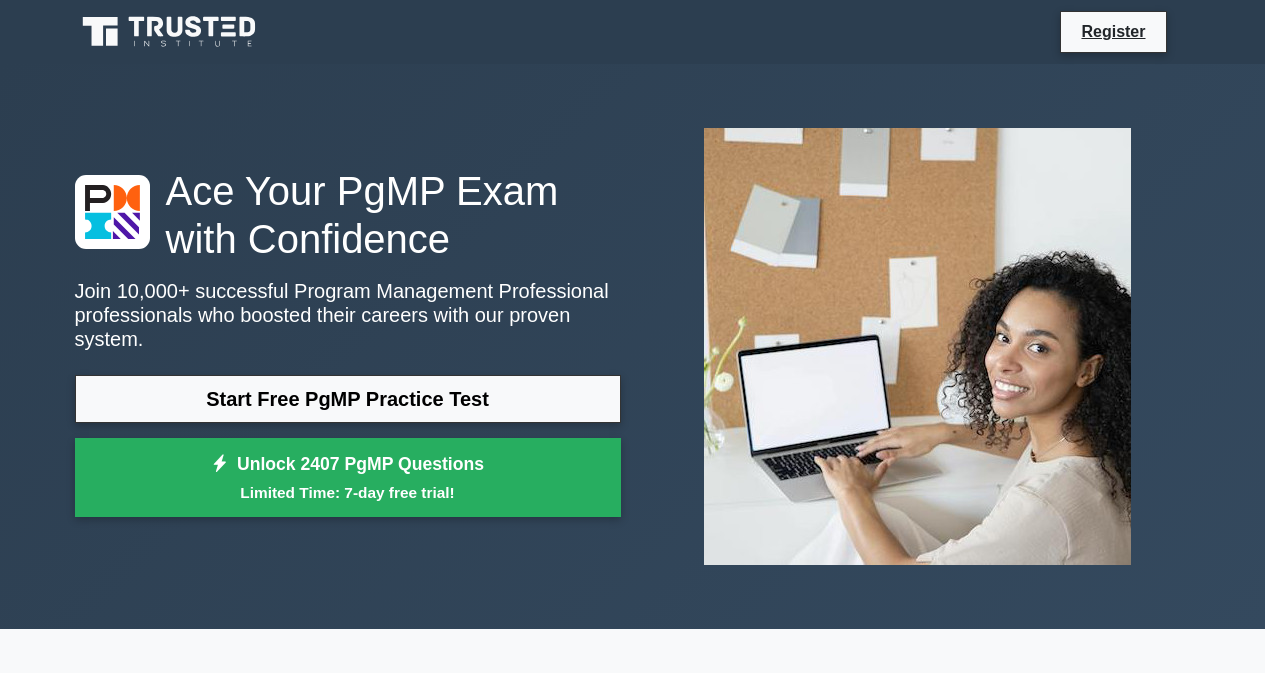 scroll, scrollTop: 0, scrollLeft: 0, axis: both 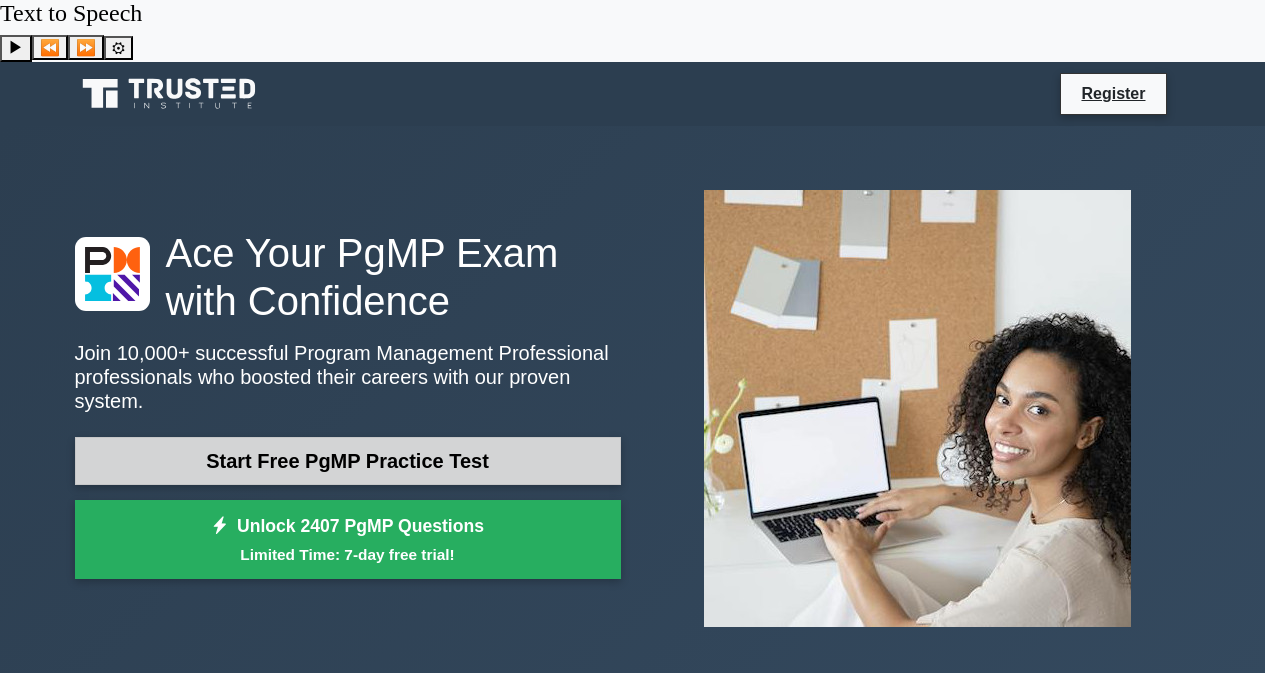 click on "Start Free PgMP Practice Test" at bounding box center [348, 461] 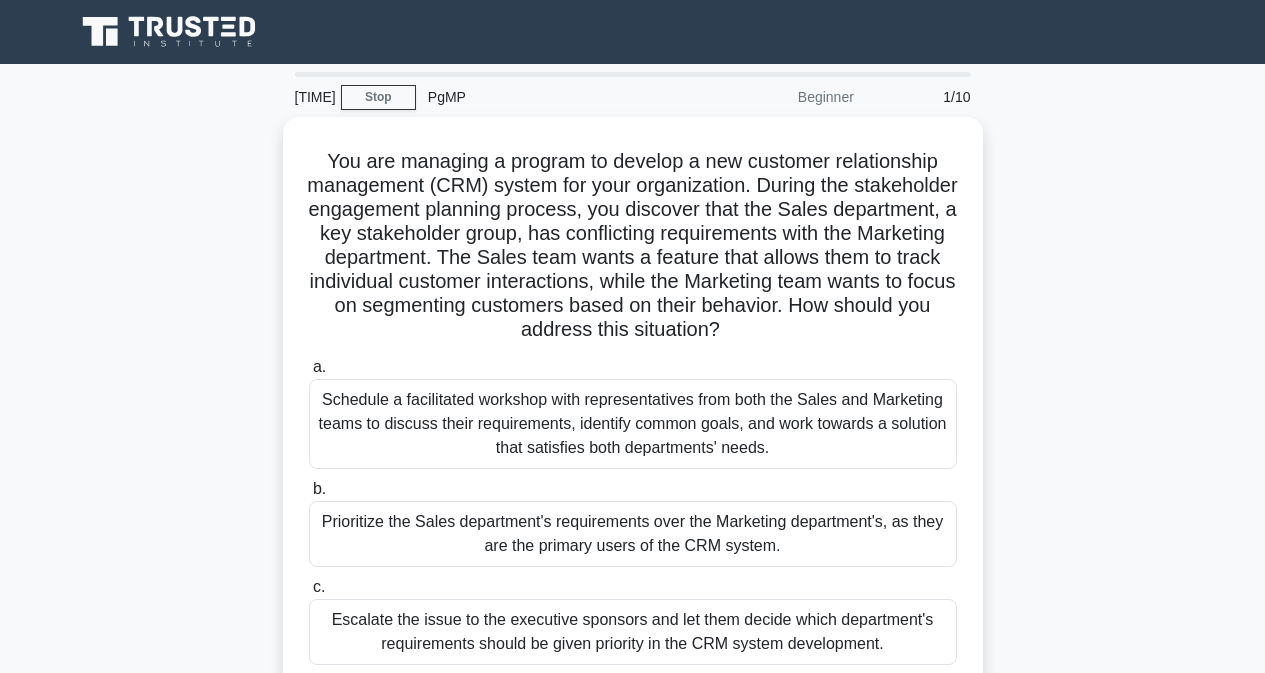scroll, scrollTop: 0, scrollLeft: 0, axis: both 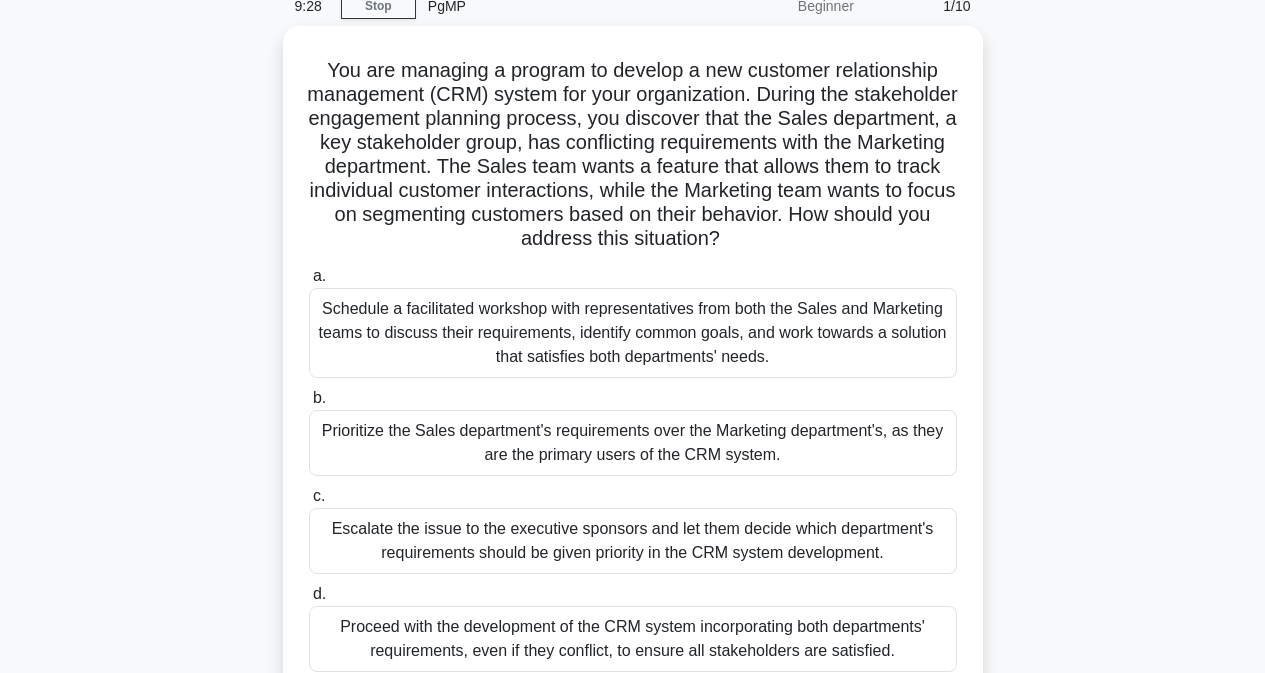 click on "You are managing a program to develop a new customer relationship management (CRM) system for your organization. During the stakeholder engagement planning process, you discover that the Sales department, a key stakeholder group, has conflicting requirements with the Marketing department. The Sales team wants a feature that allows them to track individual customer interactions, while the Marketing team wants to focus on segmenting customers based on their behavior. How should you address this situation?
.spinner_0XTQ{transform-origin:center;animation:spinner_y6GP .75s linear infinite}@keyframes spinner_y6GP{100%{transform:rotate(360deg)}}
a." at bounding box center [633, 375] 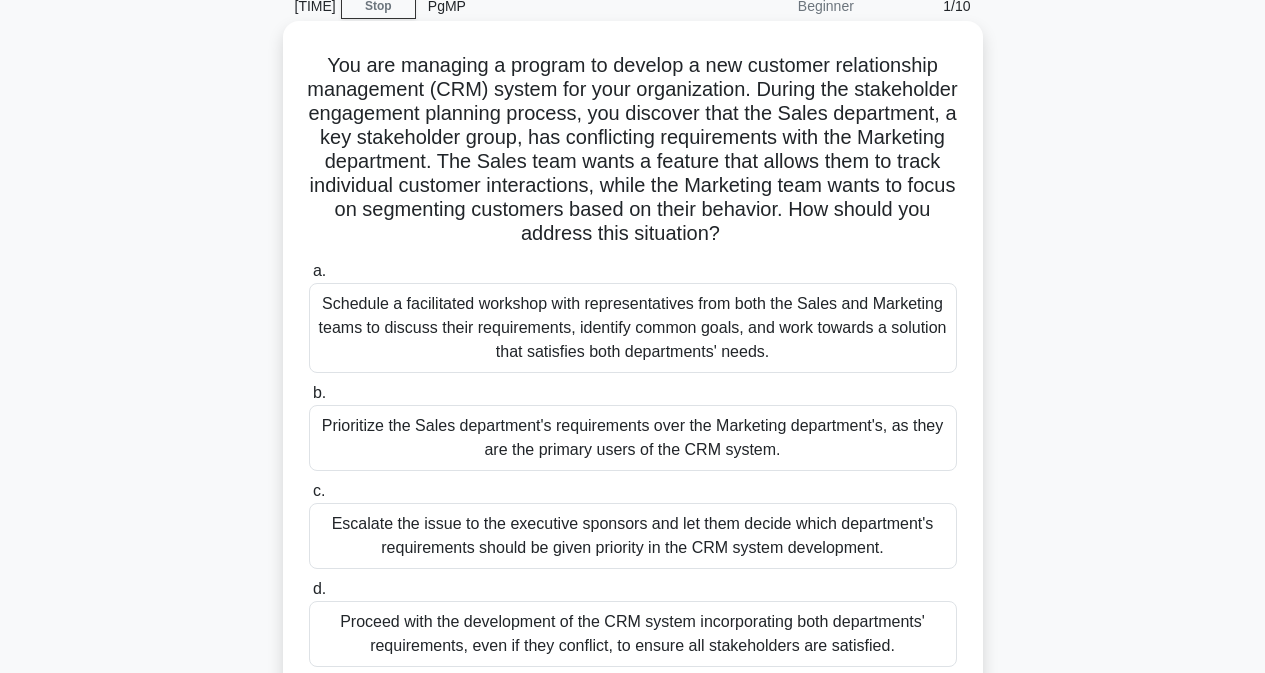 click on "Schedule a facilitated workshop with representatives from both the Sales and Marketing teams to discuss their requirements, identify common goals, and work towards a solution that satisfies both departments' needs." at bounding box center [633, 328] 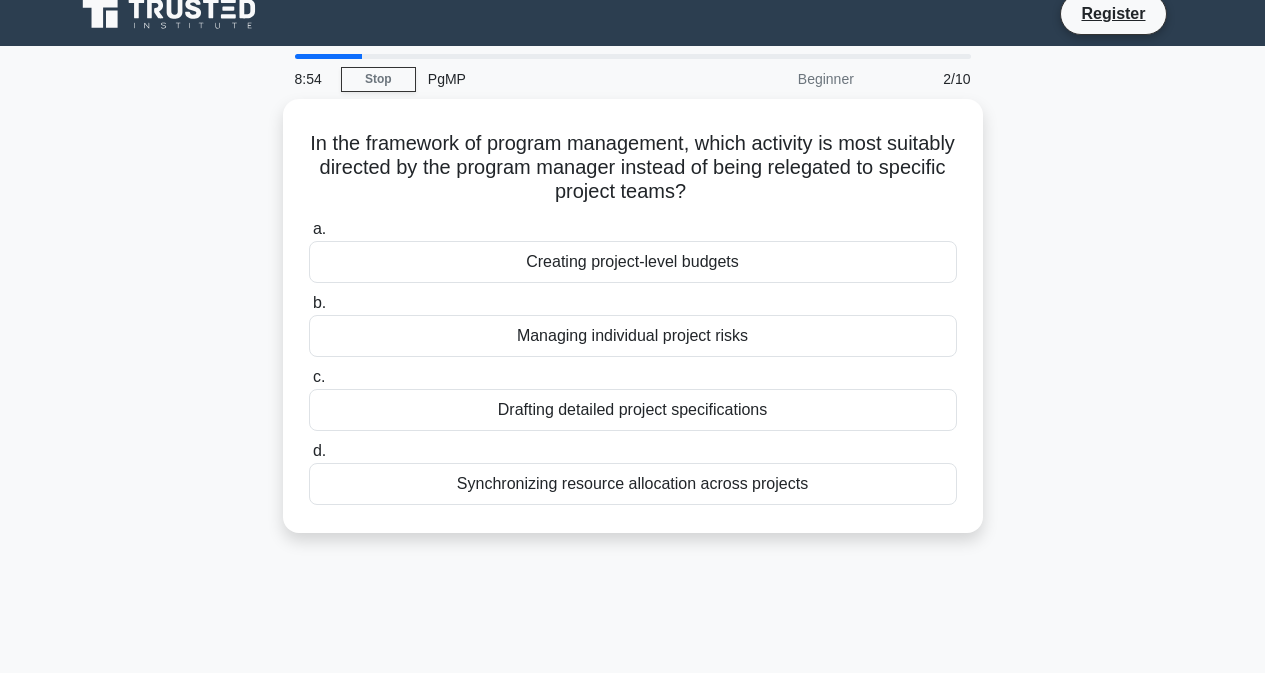 scroll, scrollTop: 0, scrollLeft: 0, axis: both 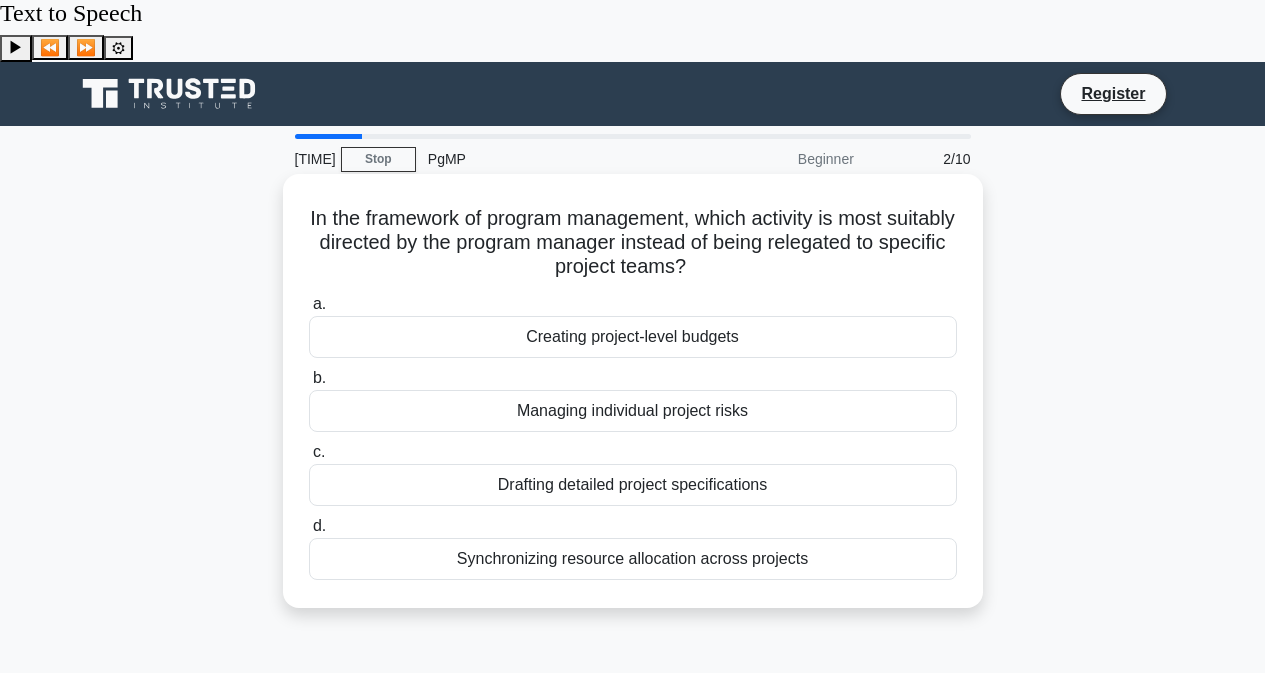 click on "Synchronizing resource allocation across projects" at bounding box center (633, 559) 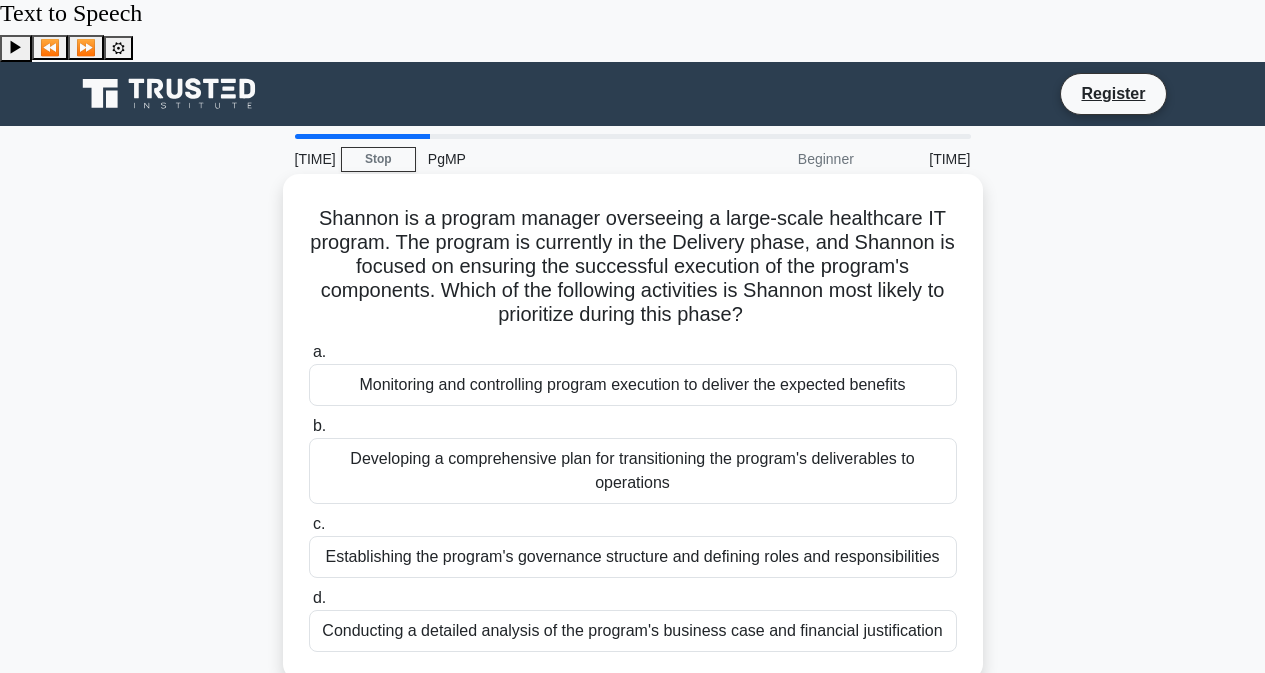 click on "Monitoring and controlling program execution to deliver the expected benefits" at bounding box center (633, 385) 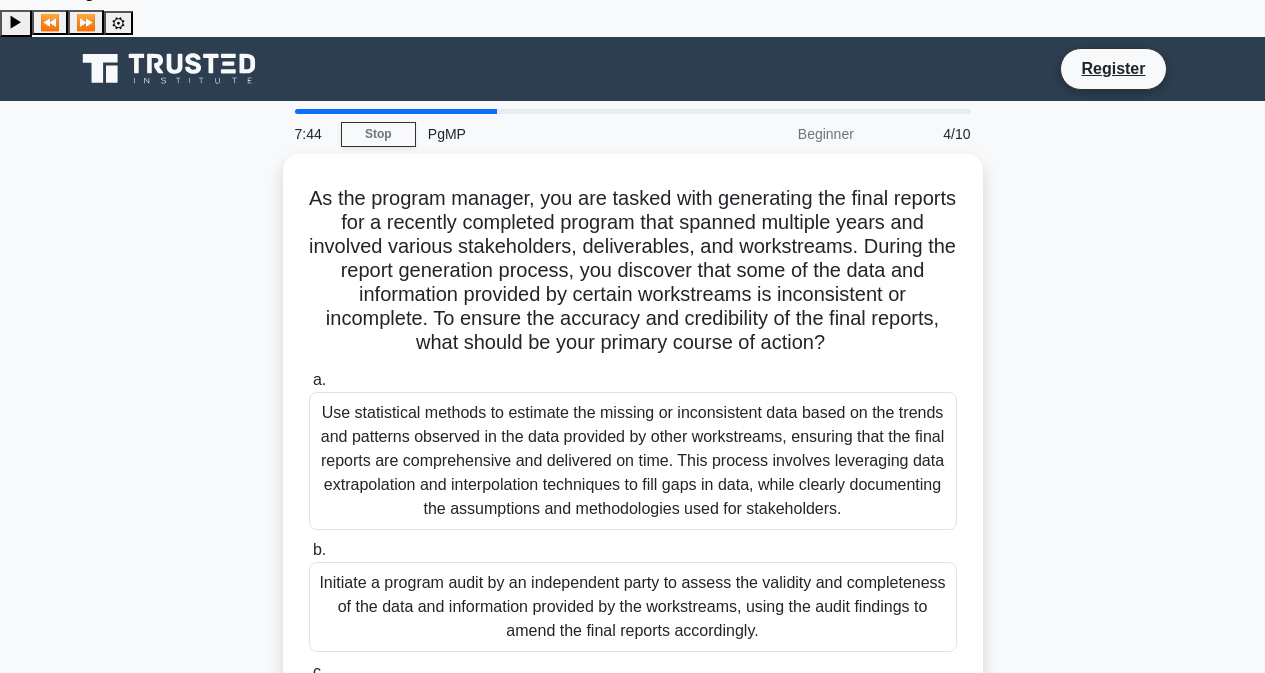 scroll, scrollTop: 66, scrollLeft: 0, axis: vertical 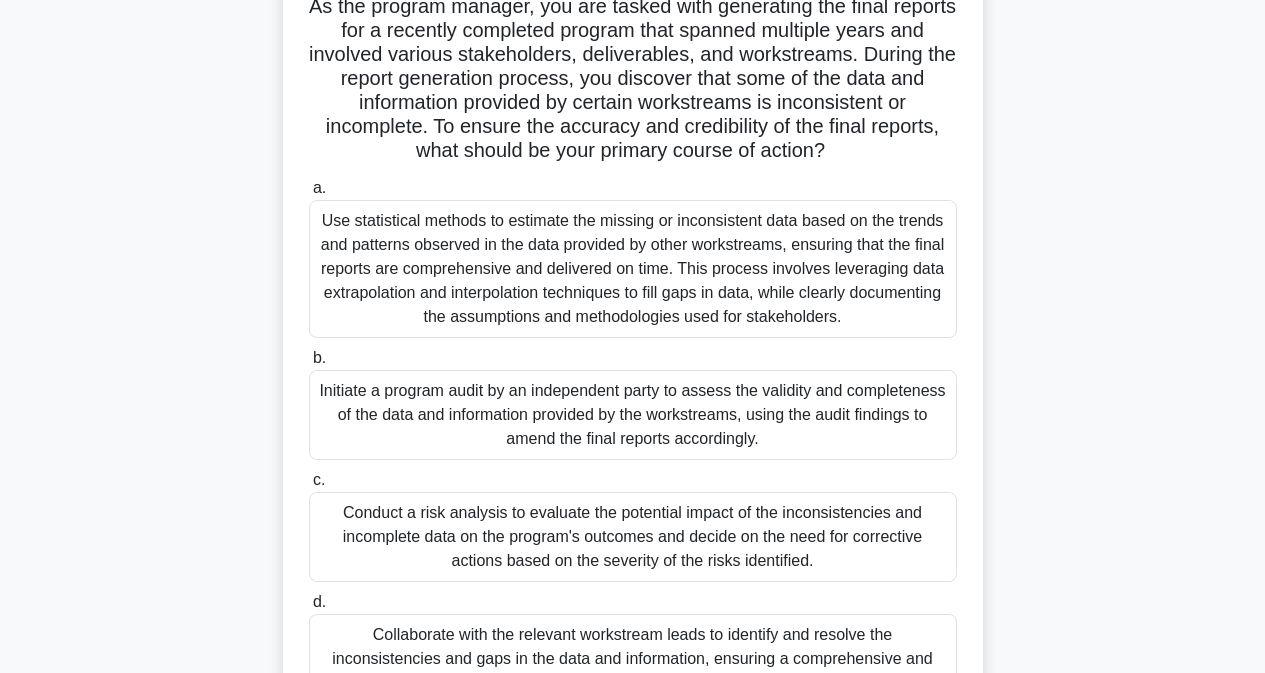 click on "Collaborate with the relevant workstream leads to identify and resolve the inconsistencies and gaps in the data and information, ensuring a comprehensive and accurate representation of the program's outcomes in the final reports." at bounding box center [633, 659] 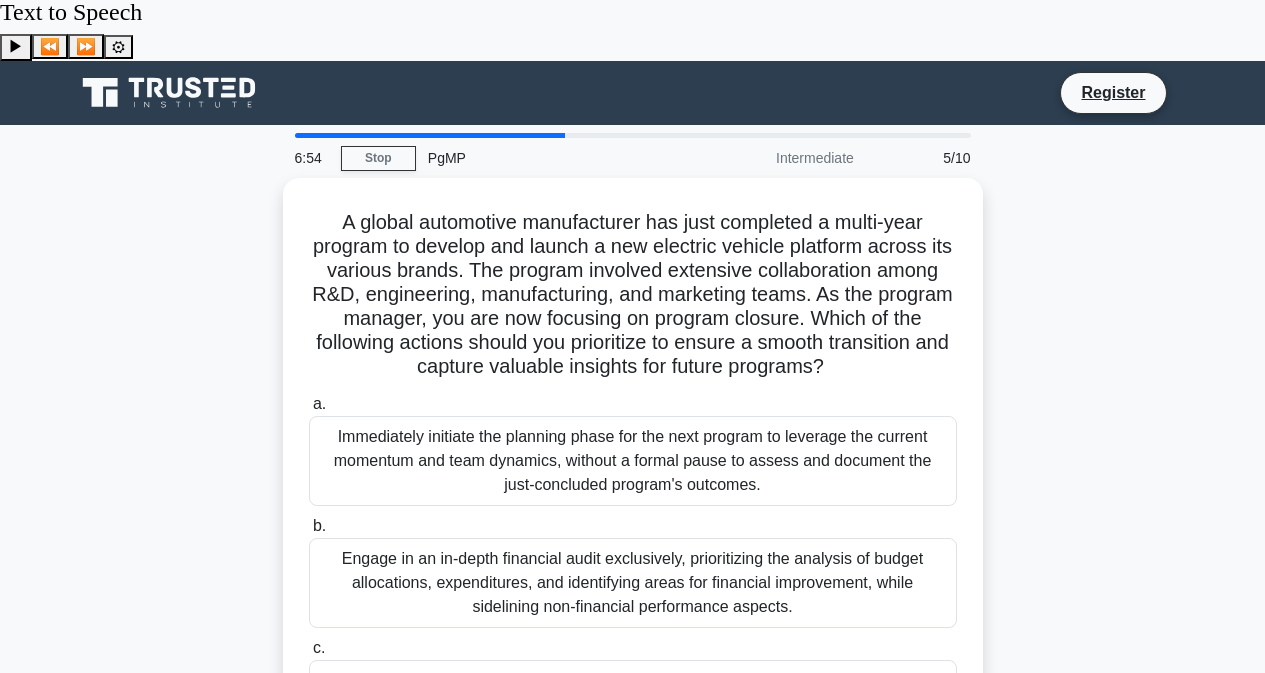 scroll, scrollTop: 0, scrollLeft: 0, axis: both 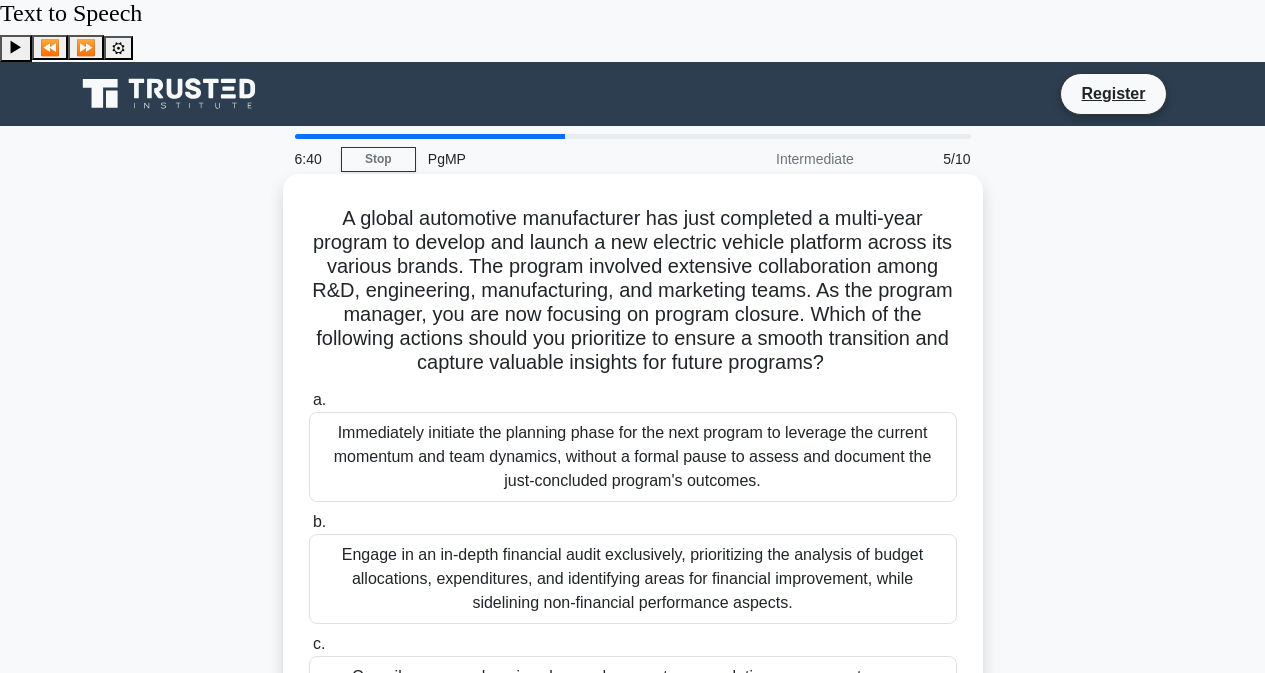click on "Compile a comprehensive closure document encapsulating program outcomes, performance metrics, stakeholder feedback, and lessons learned, thereby creating a referenceable archive for future programs." at bounding box center (633, 701) 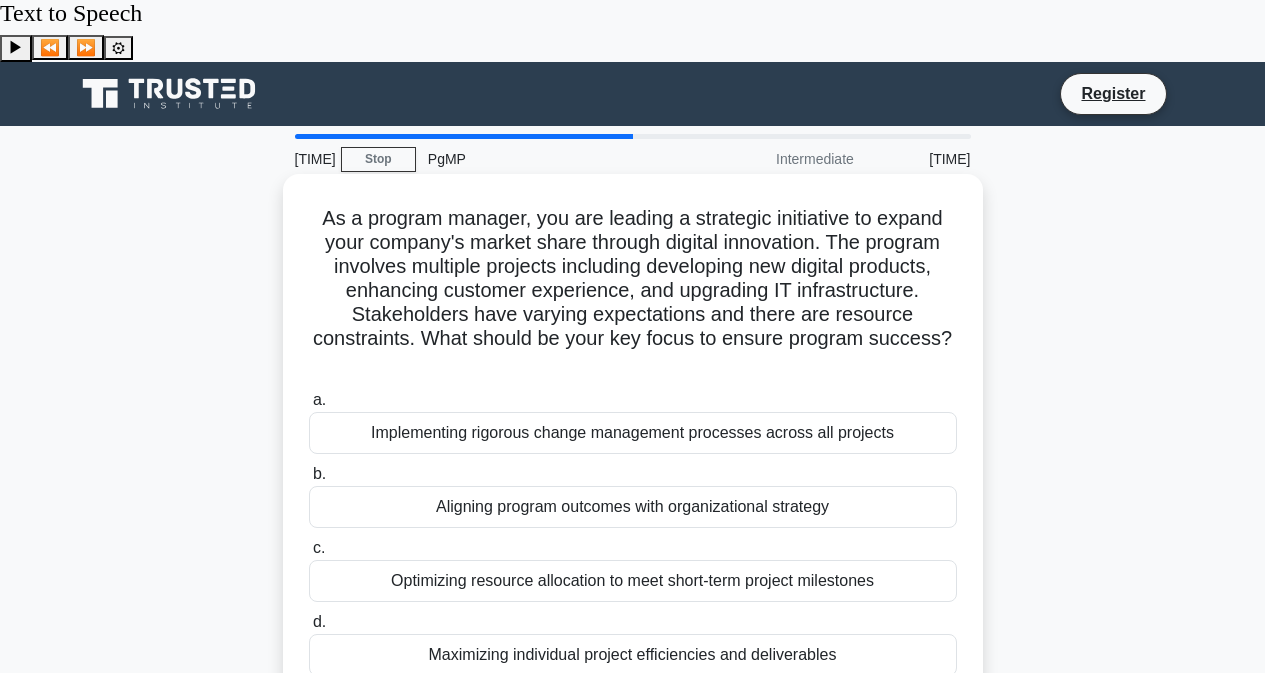 click on "Optimizing resource allocation to meet short-term project milestones" at bounding box center (633, 581) 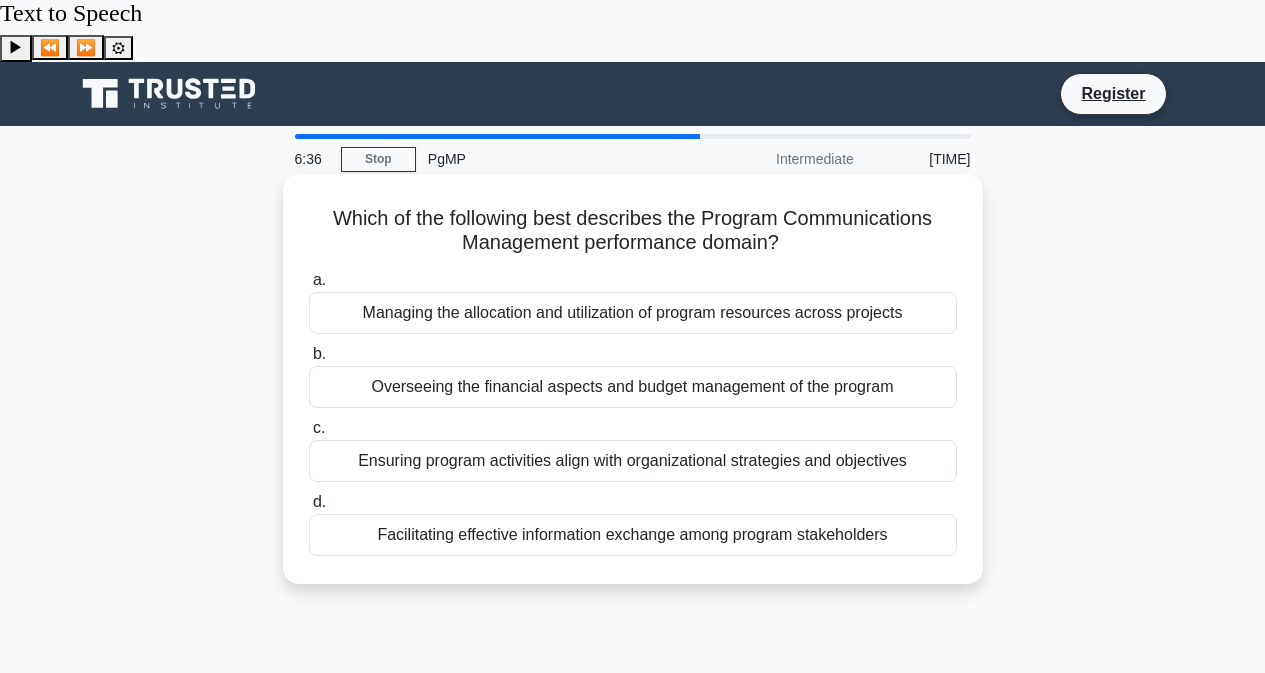 click on "Overseeing the financial aspects and budget management of the program" at bounding box center (633, 387) 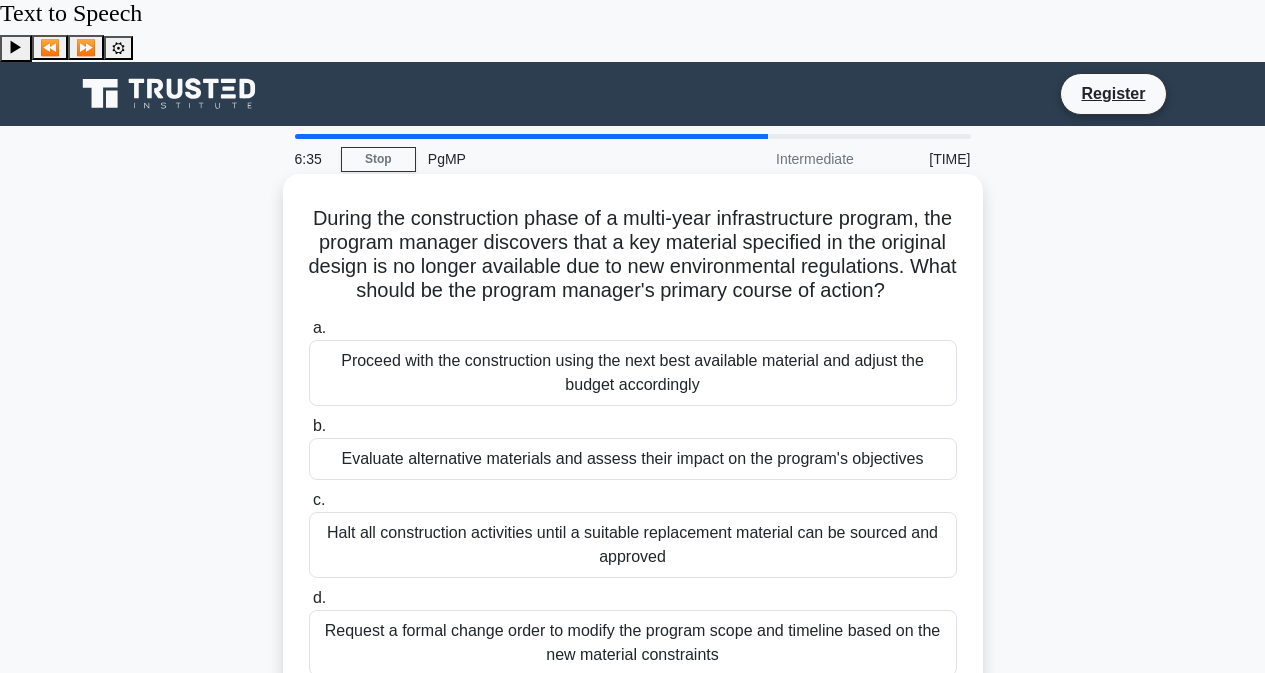 click on "Halt all construction activities until a suitable replacement material can be sourced and approved" at bounding box center (633, 545) 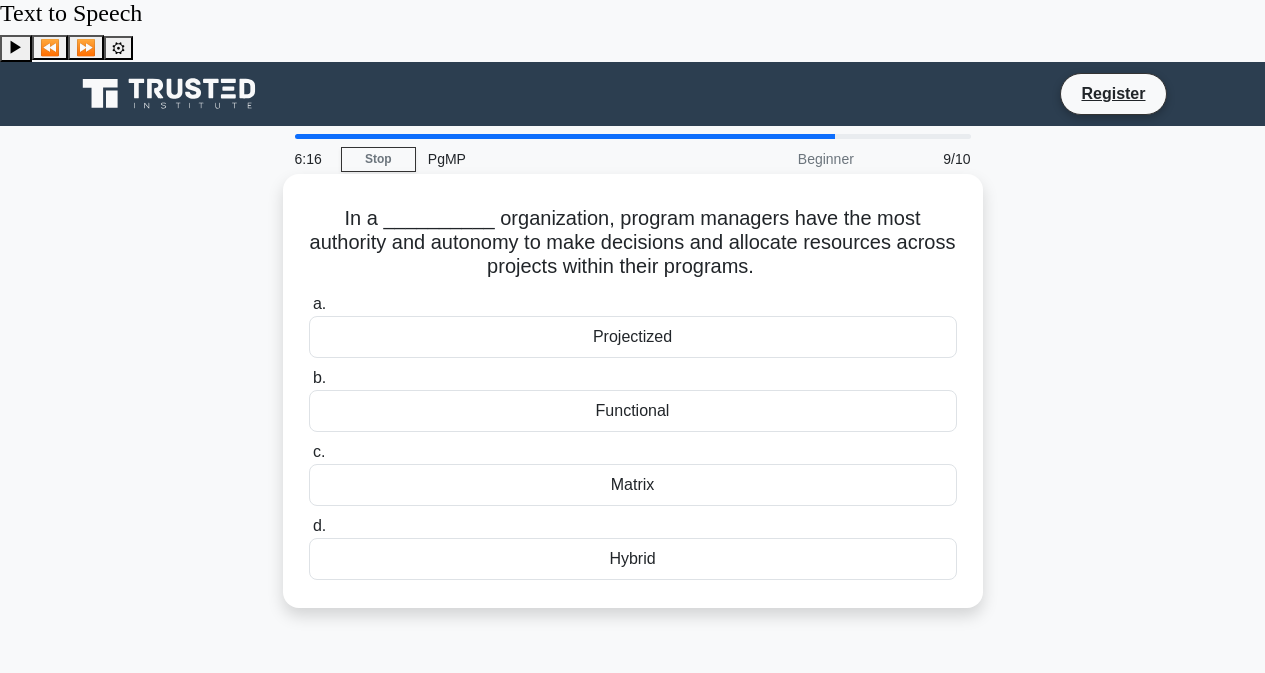 click on "Projectized" at bounding box center (633, 337) 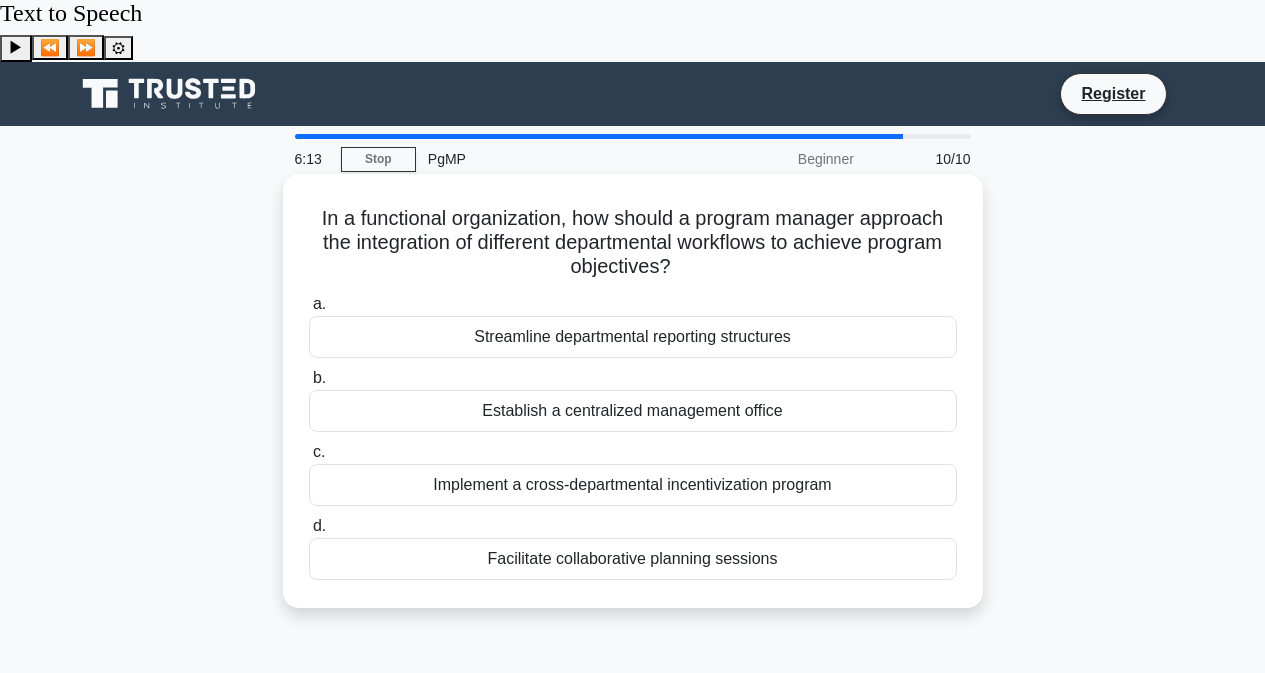 click on "Implement a cross-departmental incentivization program" at bounding box center [633, 485] 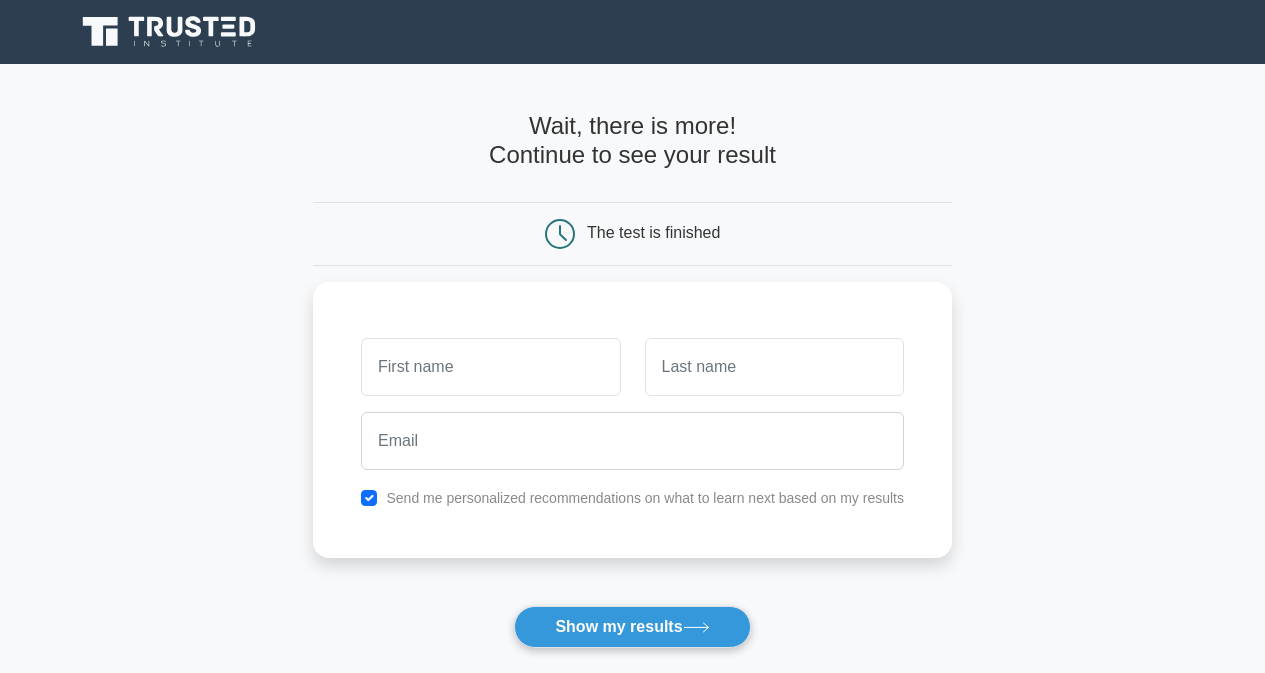 scroll, scrollTop: 0, scrollLeft: 0, axis: both 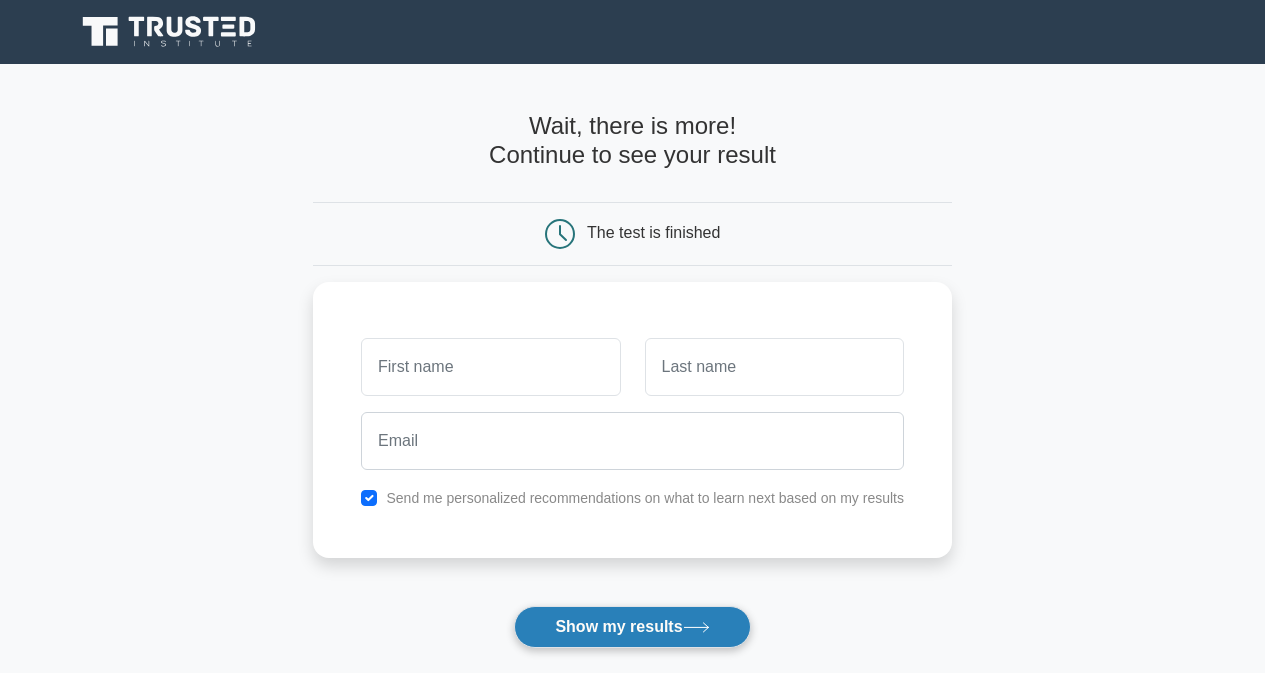 click on "Show my results" at bounding box center [632, 627] 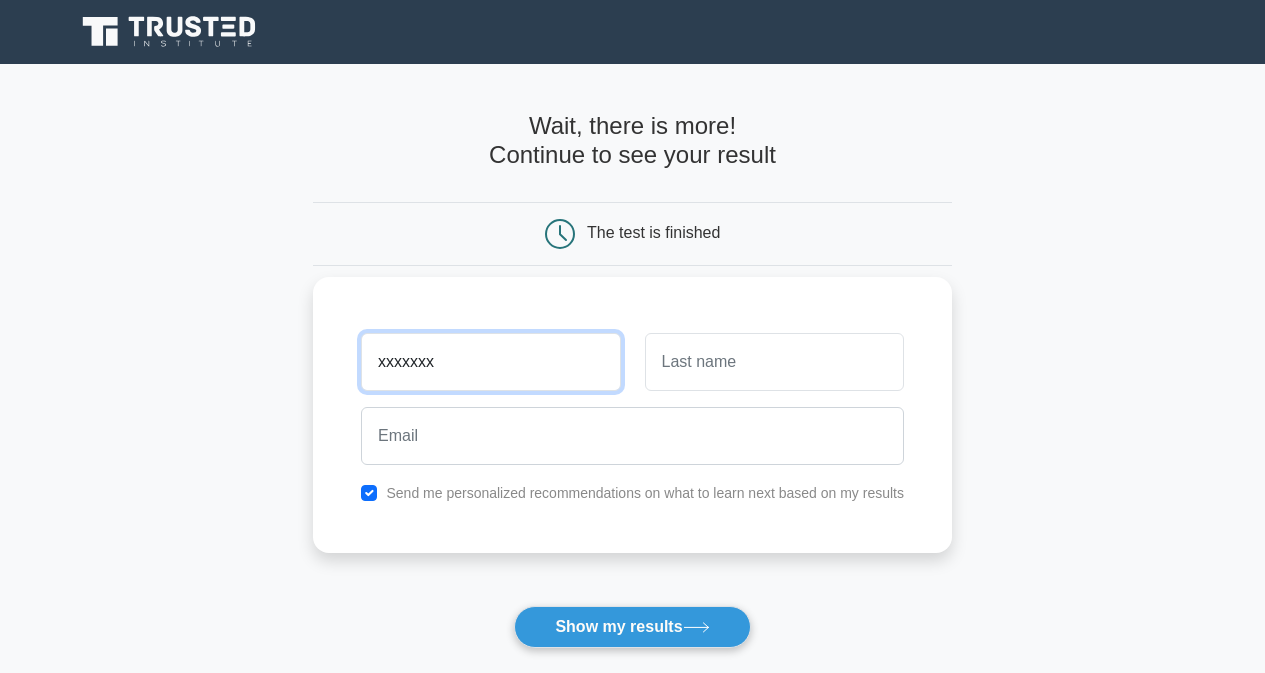 type on "xxxxxxx" 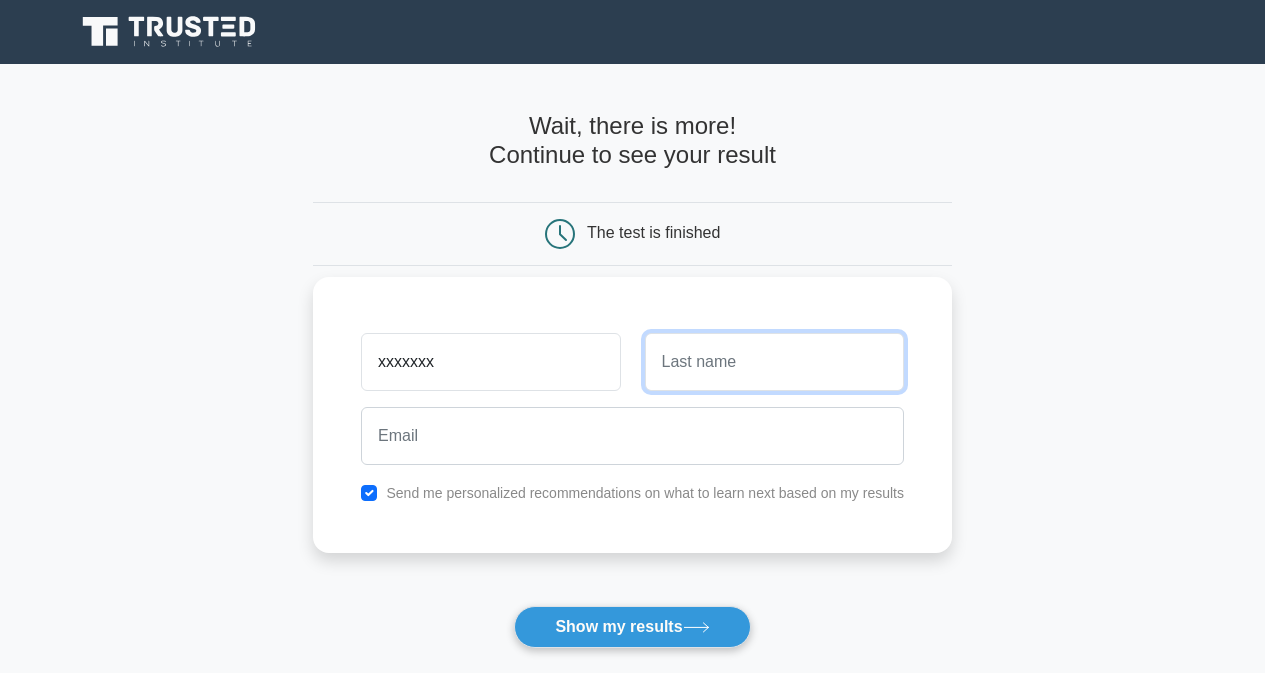 click at bounding box center [774, 362] 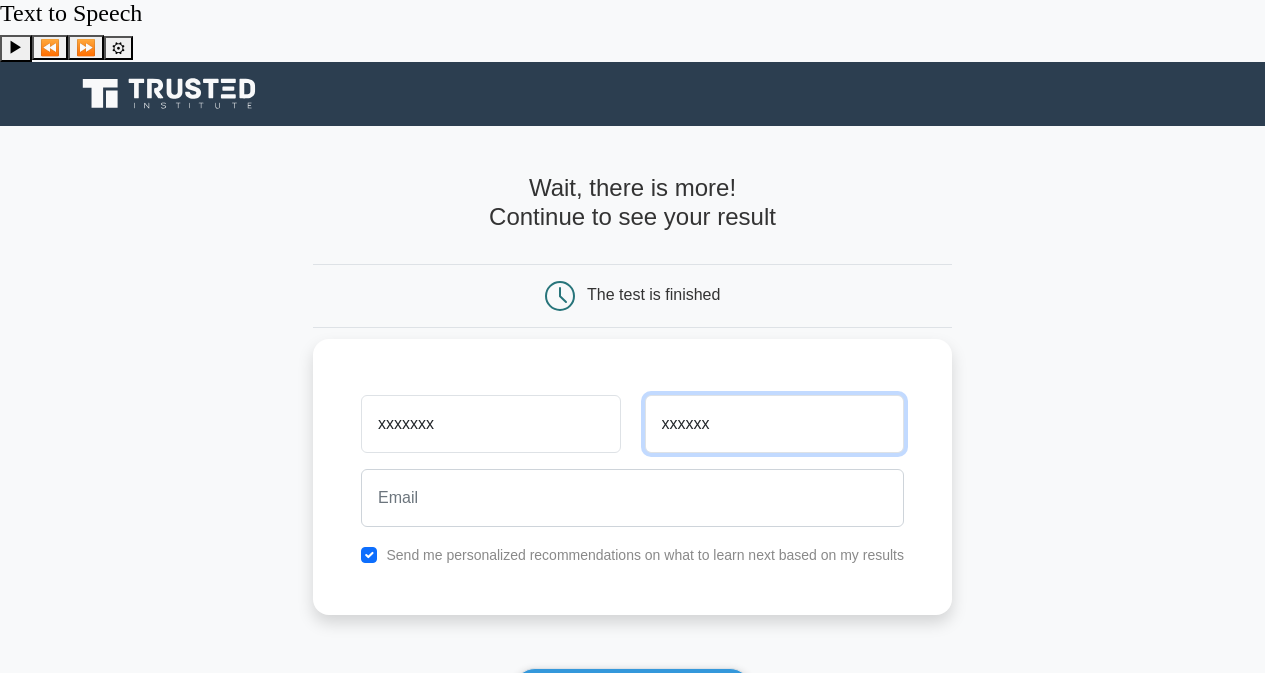 type on "xxxxxx" 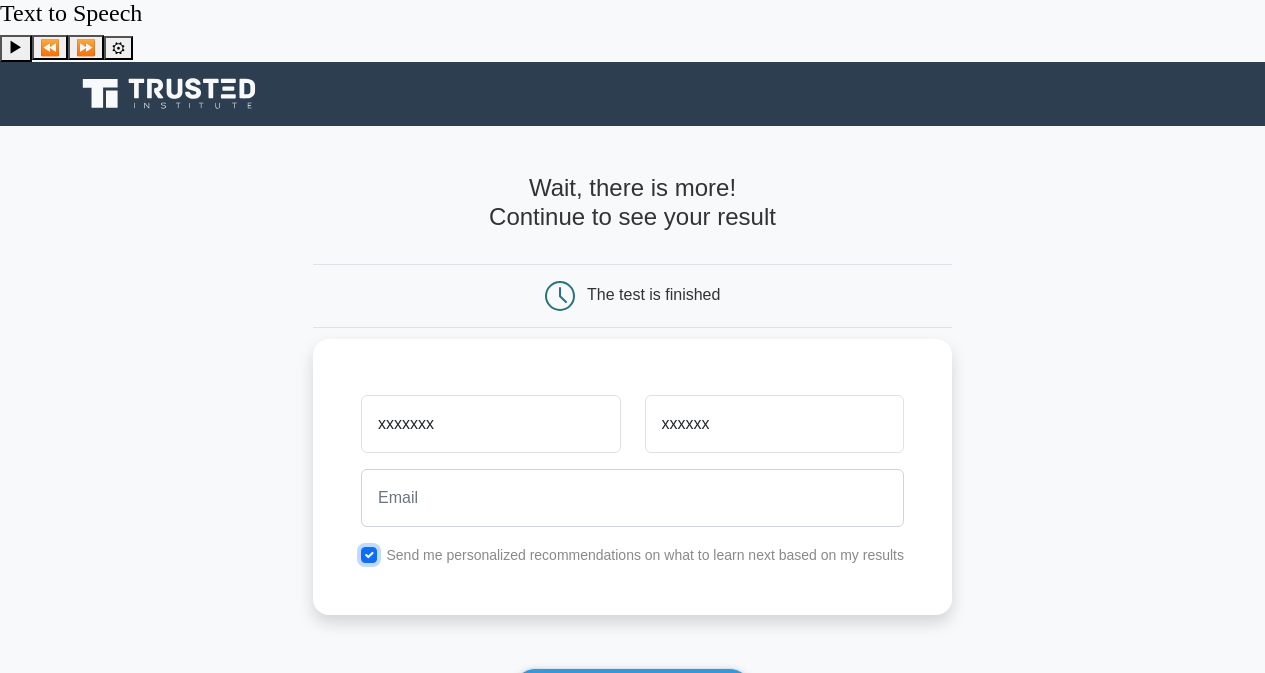 click at bounding box center (369, 555) 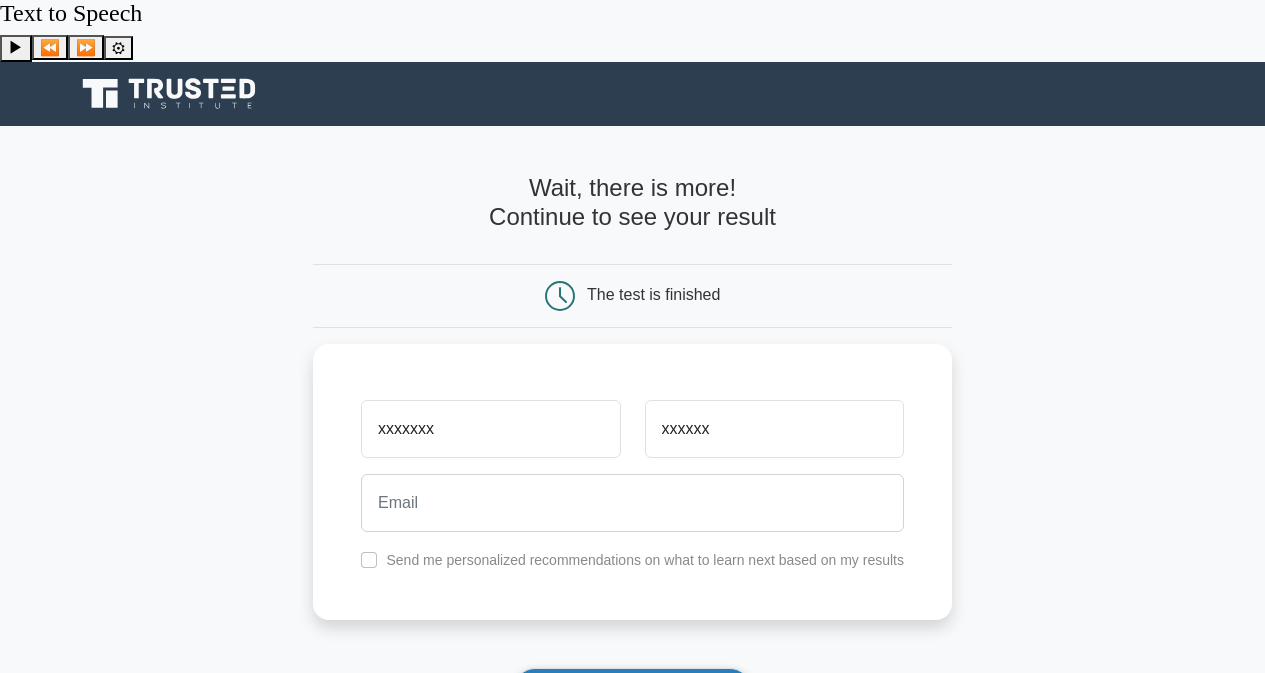 click on "Show my results" at bounding box center (632, 689) 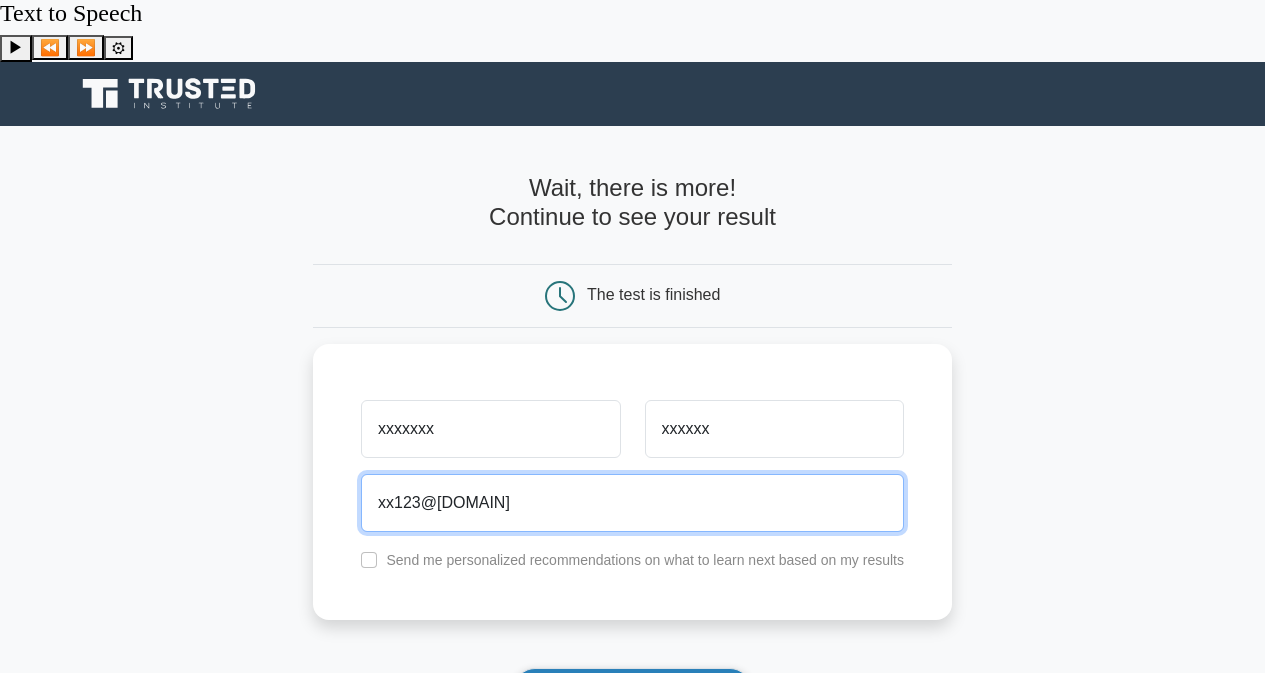 type on "xx123@yahoo.com" 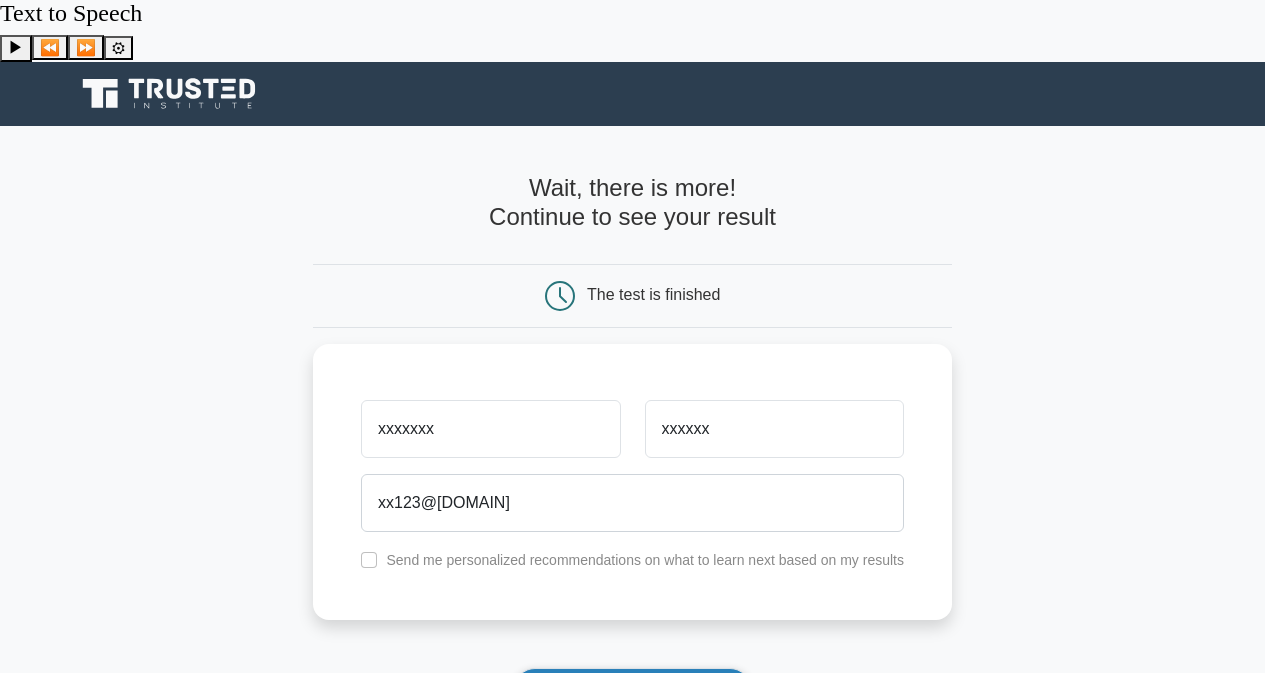 click on "Show my results" at bounding box center [632, 689] 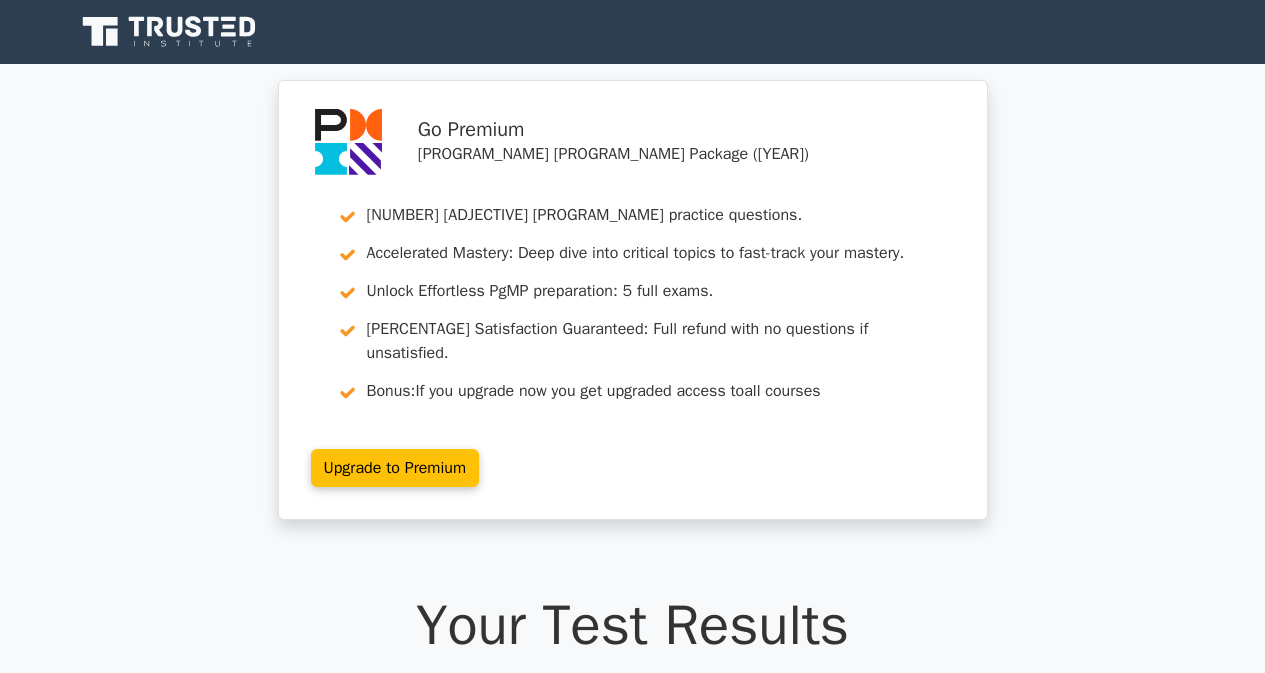 scroll, scrollTop: 0, scrollLeft: 0, axis: both 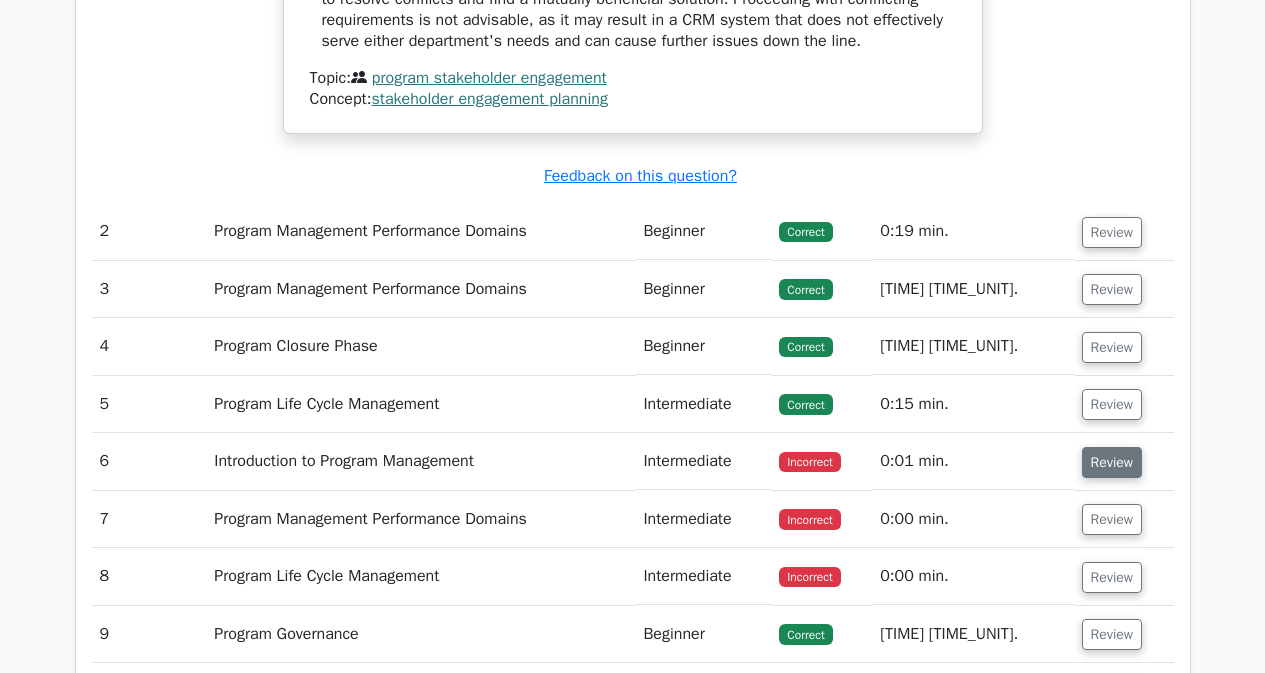 click on "Review" at bounding box center [1112, 462] 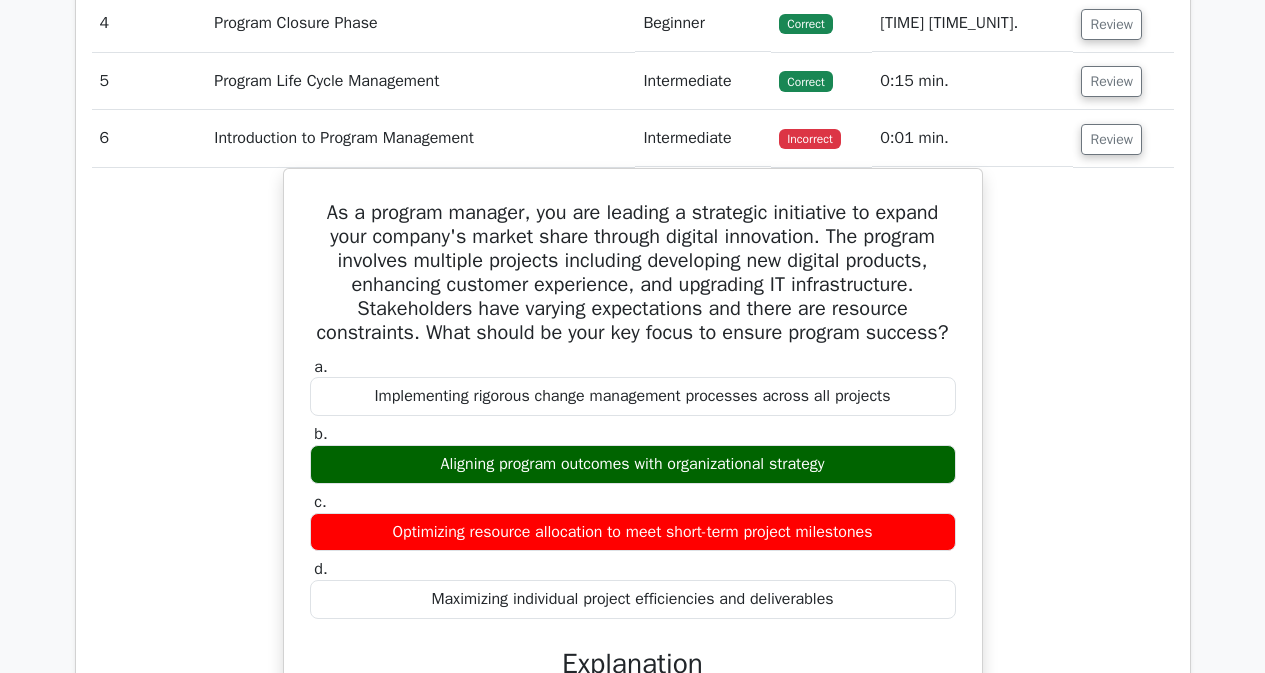scroll, scrollTop: 2842, scrollLeft: 0, axis: vertical 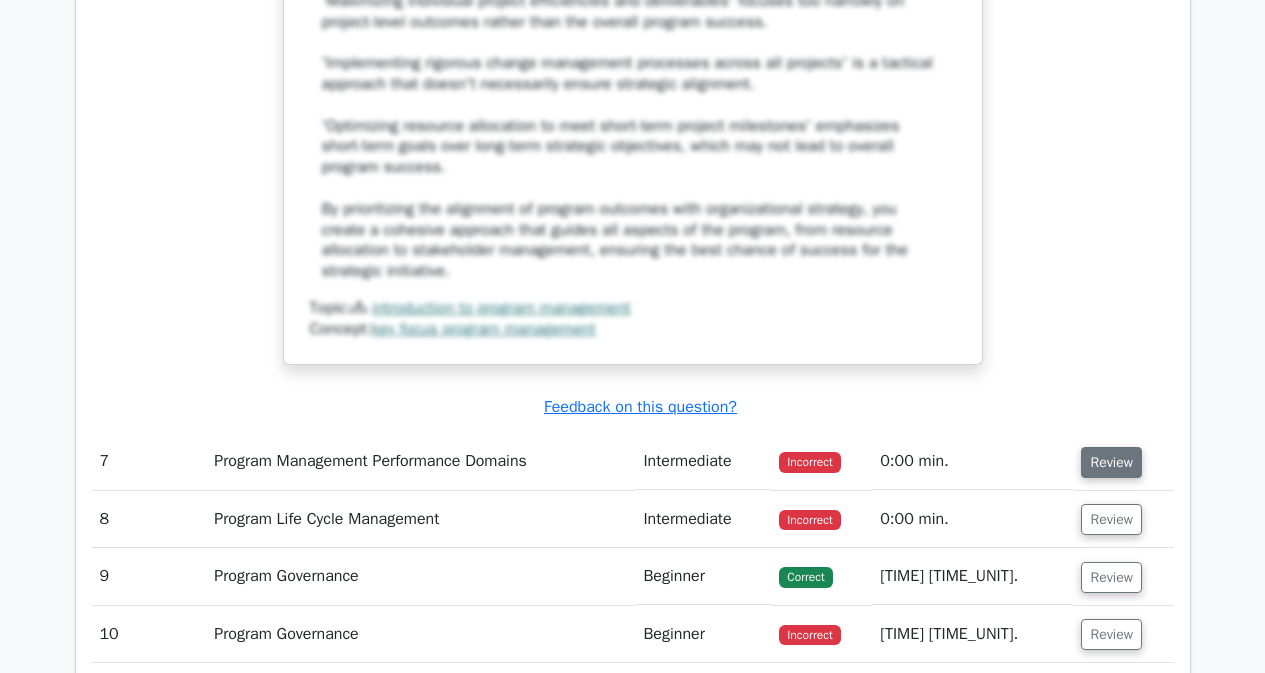 click on "Review" at bounding box center (1111, 462) 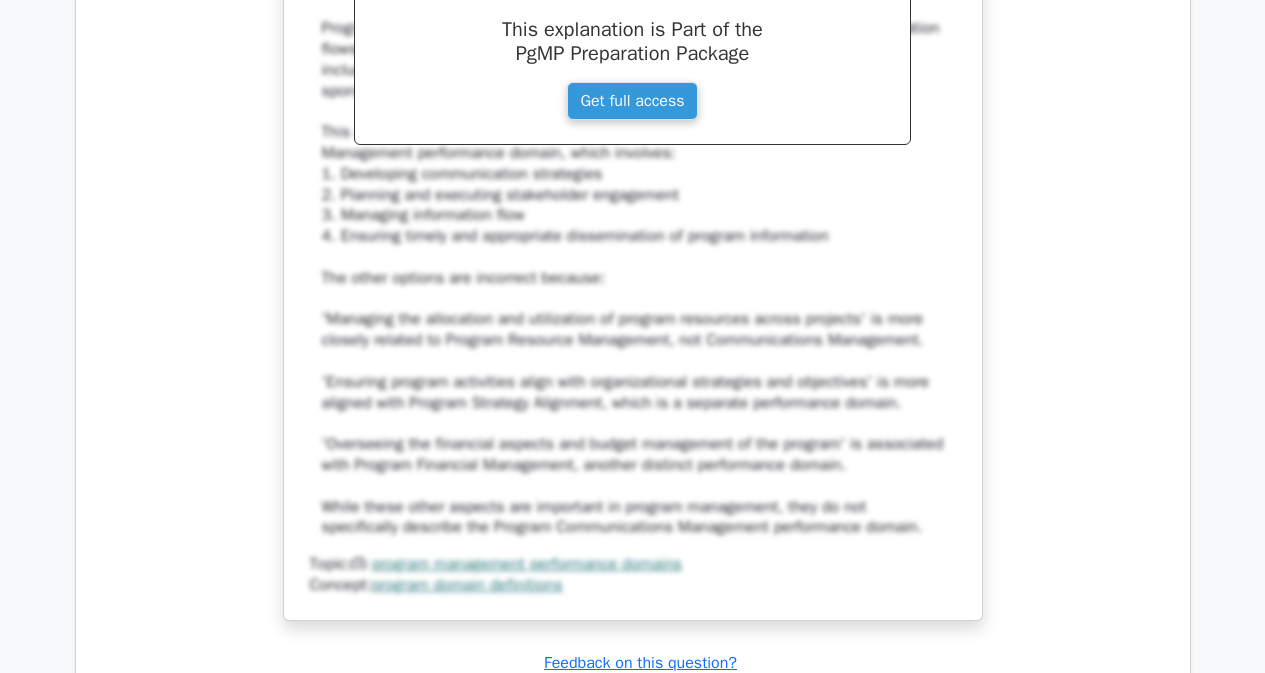 scroll, scrollTop: 4897, scrollLeft: 0, axis: vertical 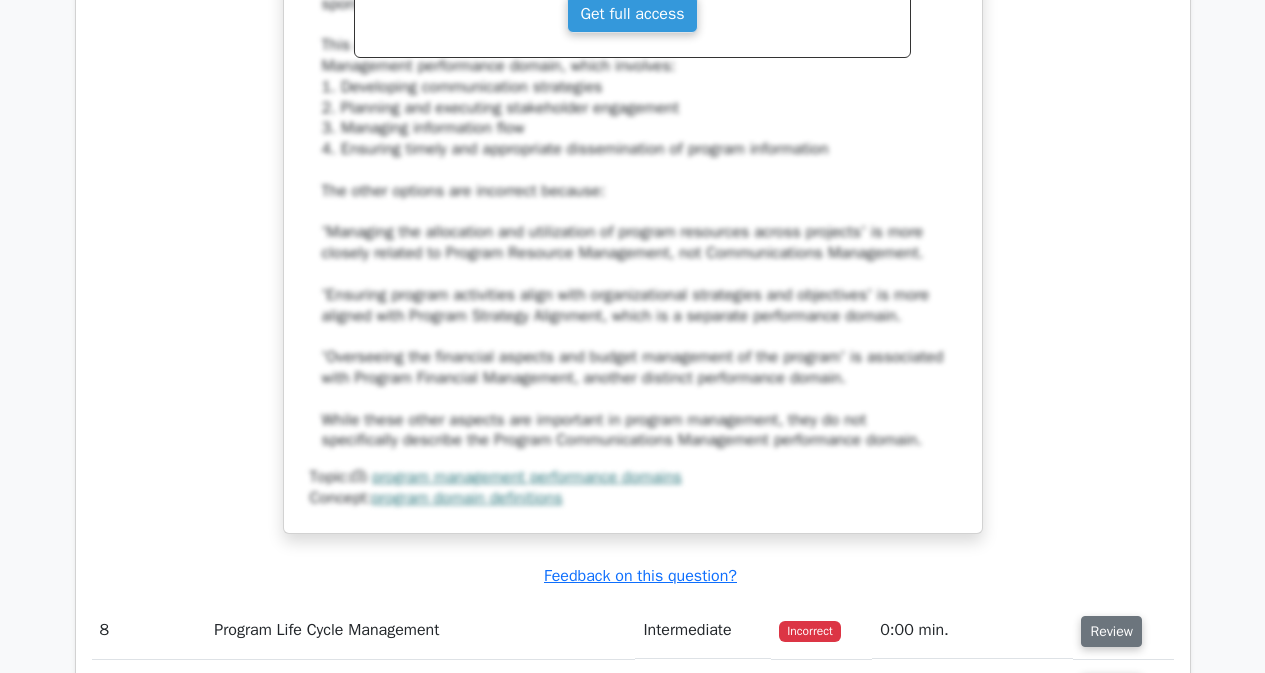 click on "Review" at bounding box center [1111, 631] 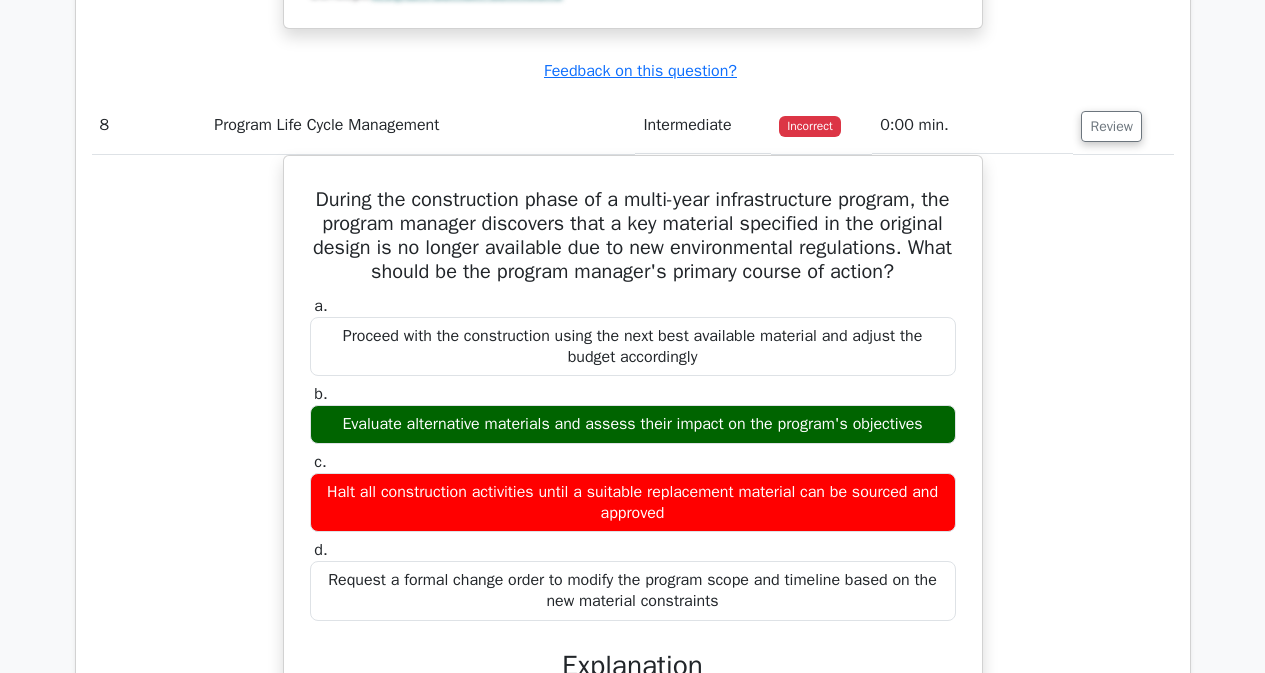 scroll, scrollTop: 5419, scrollLeft: 0, axis: vertical 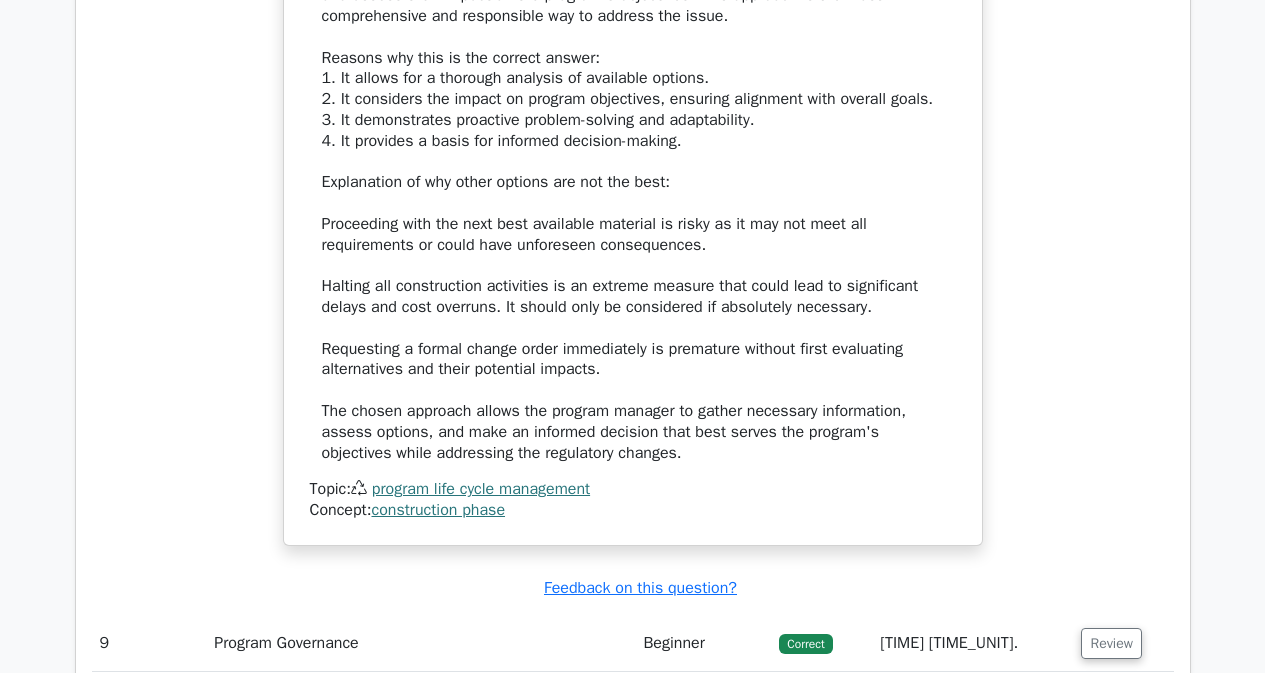click on "Review" at bounding box center [1111, 701] 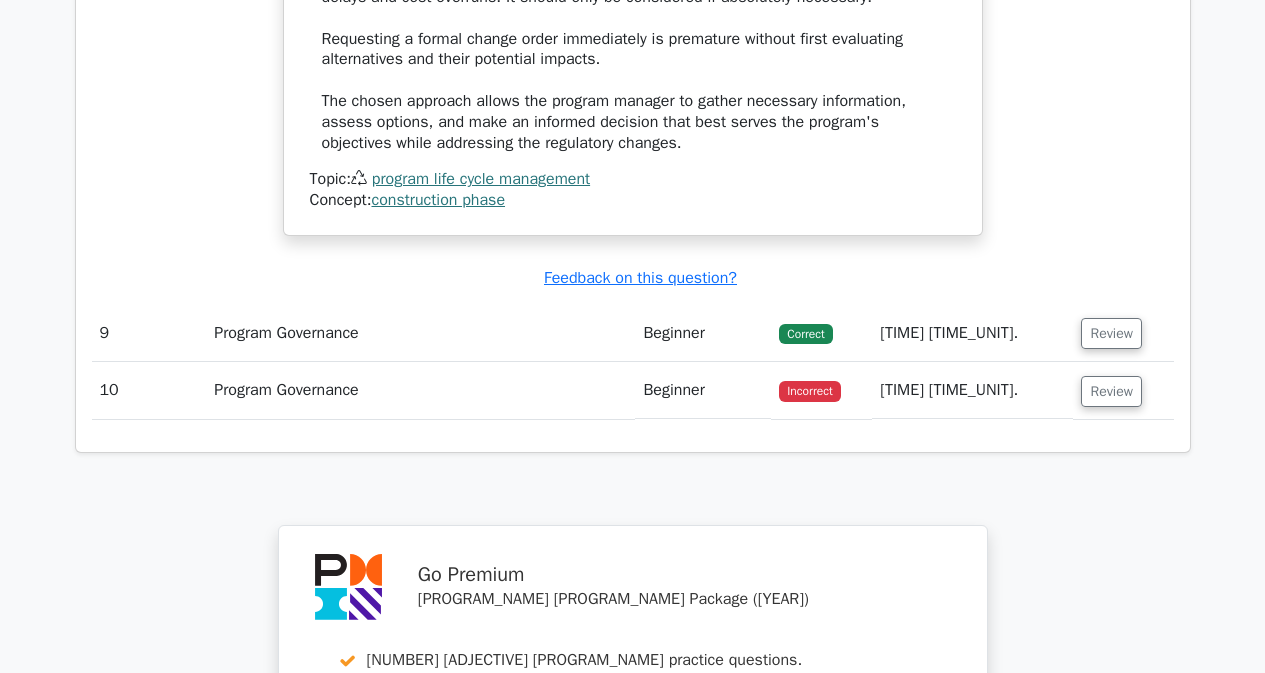 scroll, scrollTop: 6439, scrollLeft: 0, axis: vertical 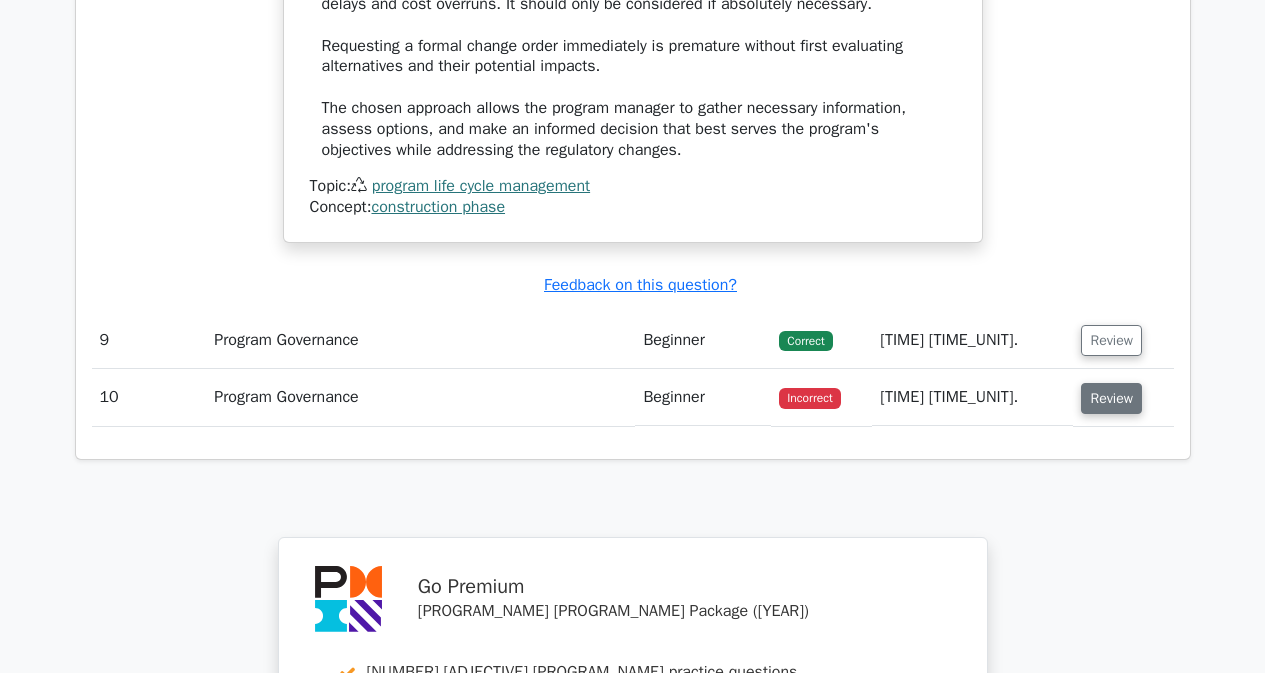 click on "Review" at bounding box center [1111, 398] 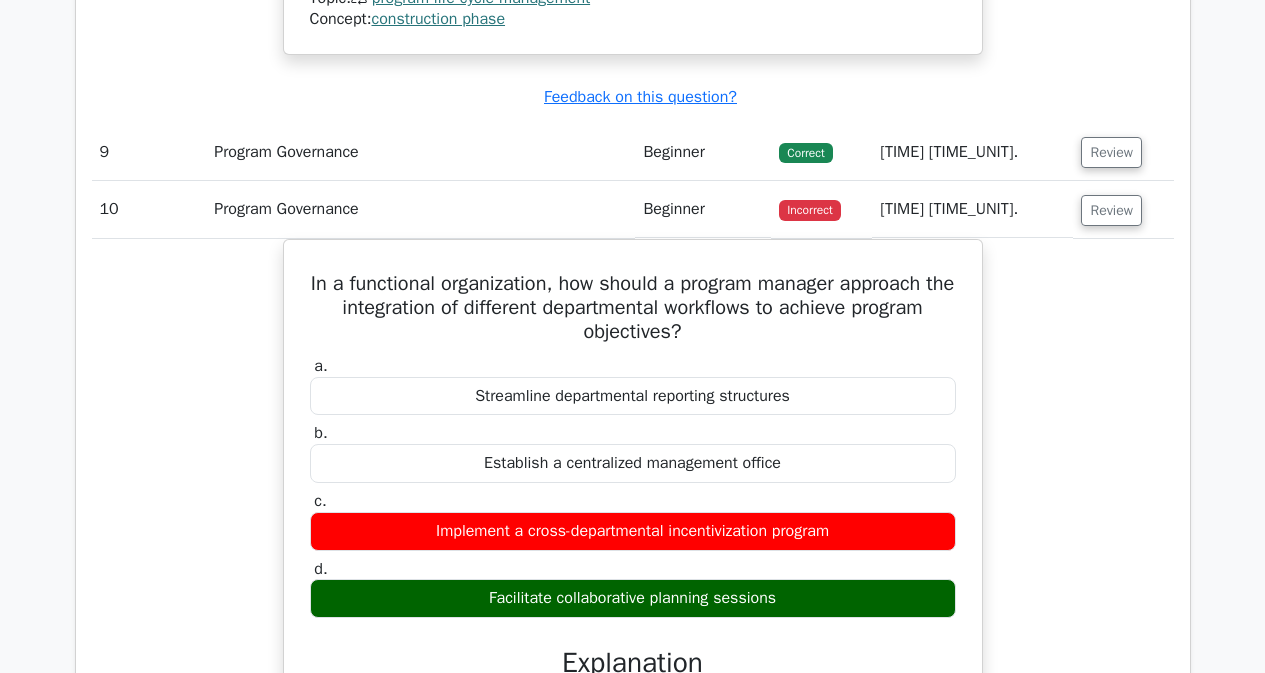 scroll, scrollTop: 6756, scrollLeft: 0, axis: vertical 